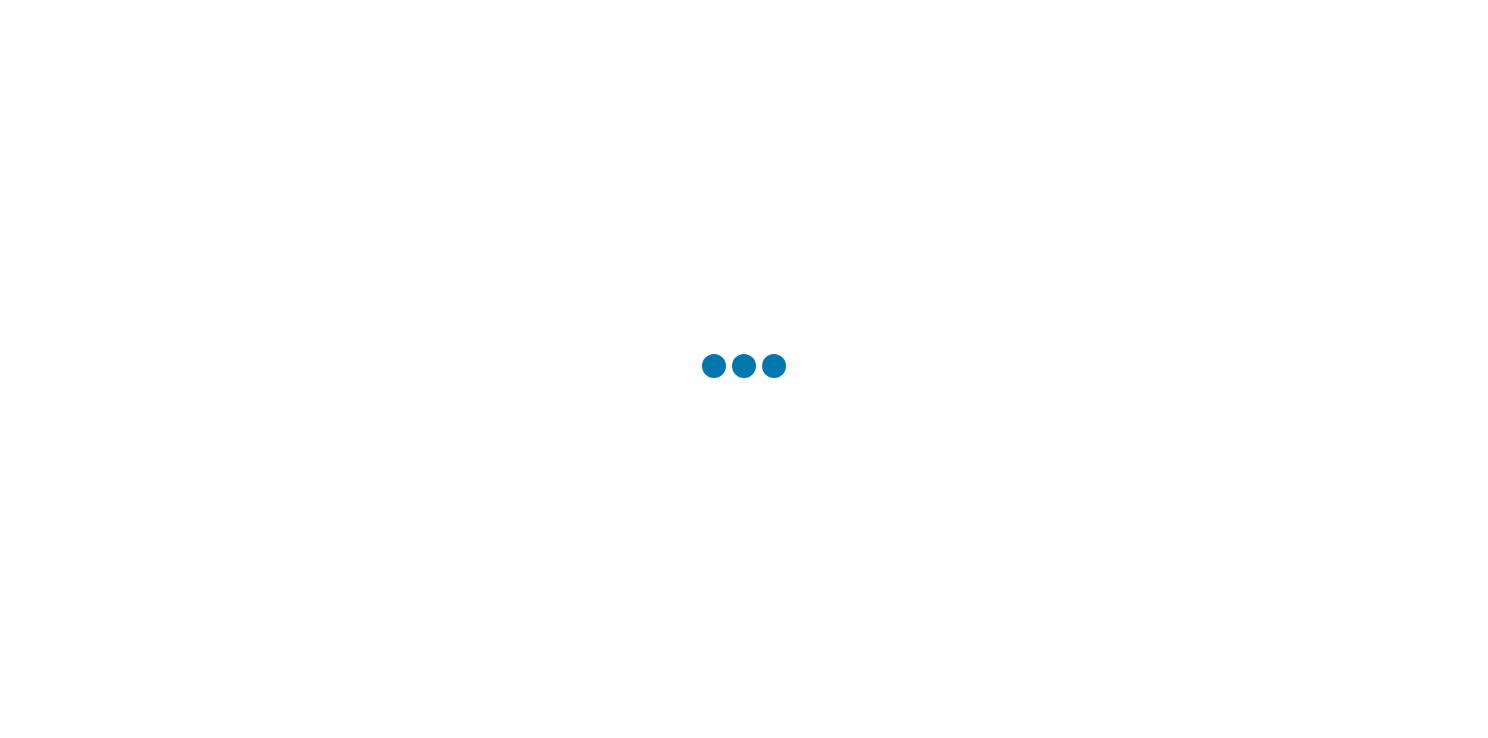 scroll, scrollTop: 0, scrollLeft: 0, axis: both 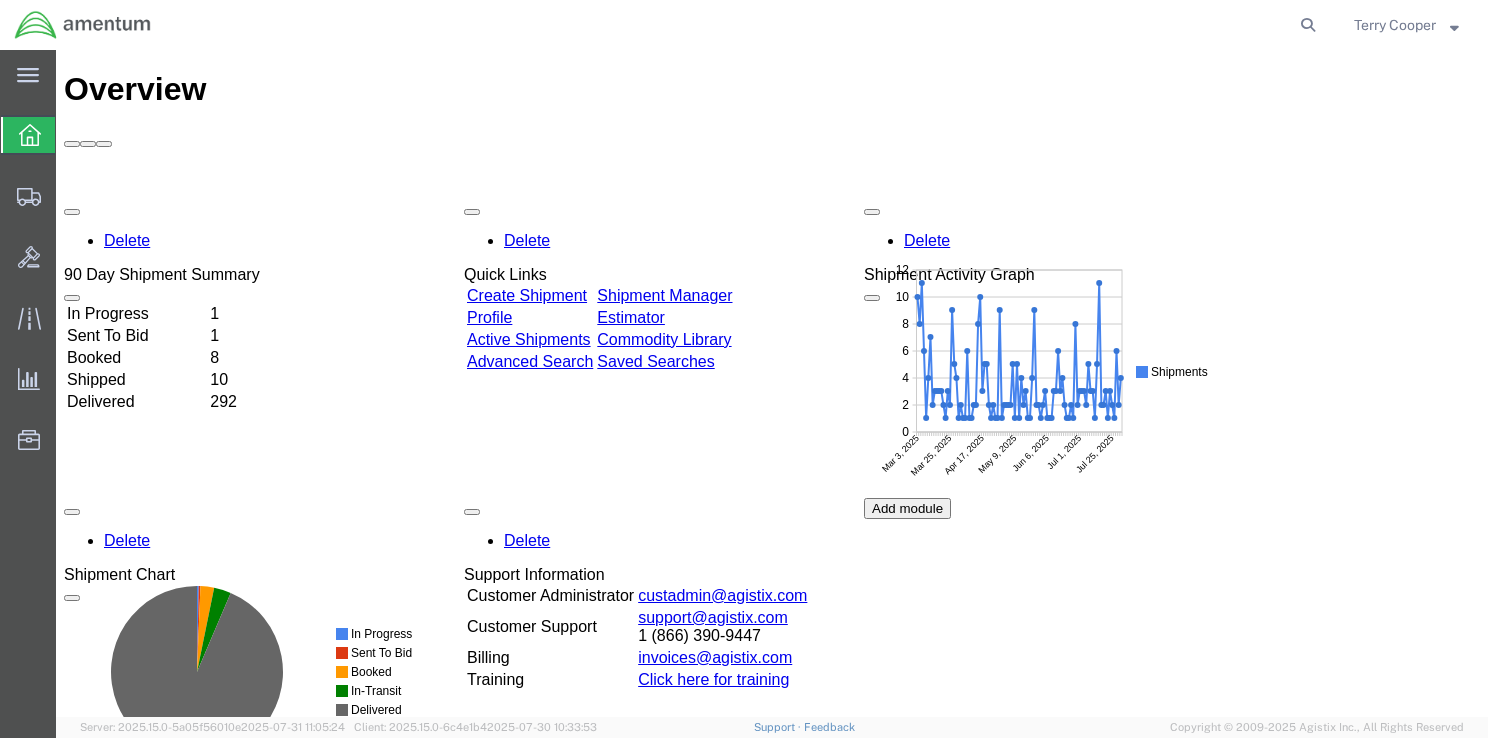 click on "In Progress" at bounding box center [136, 314] 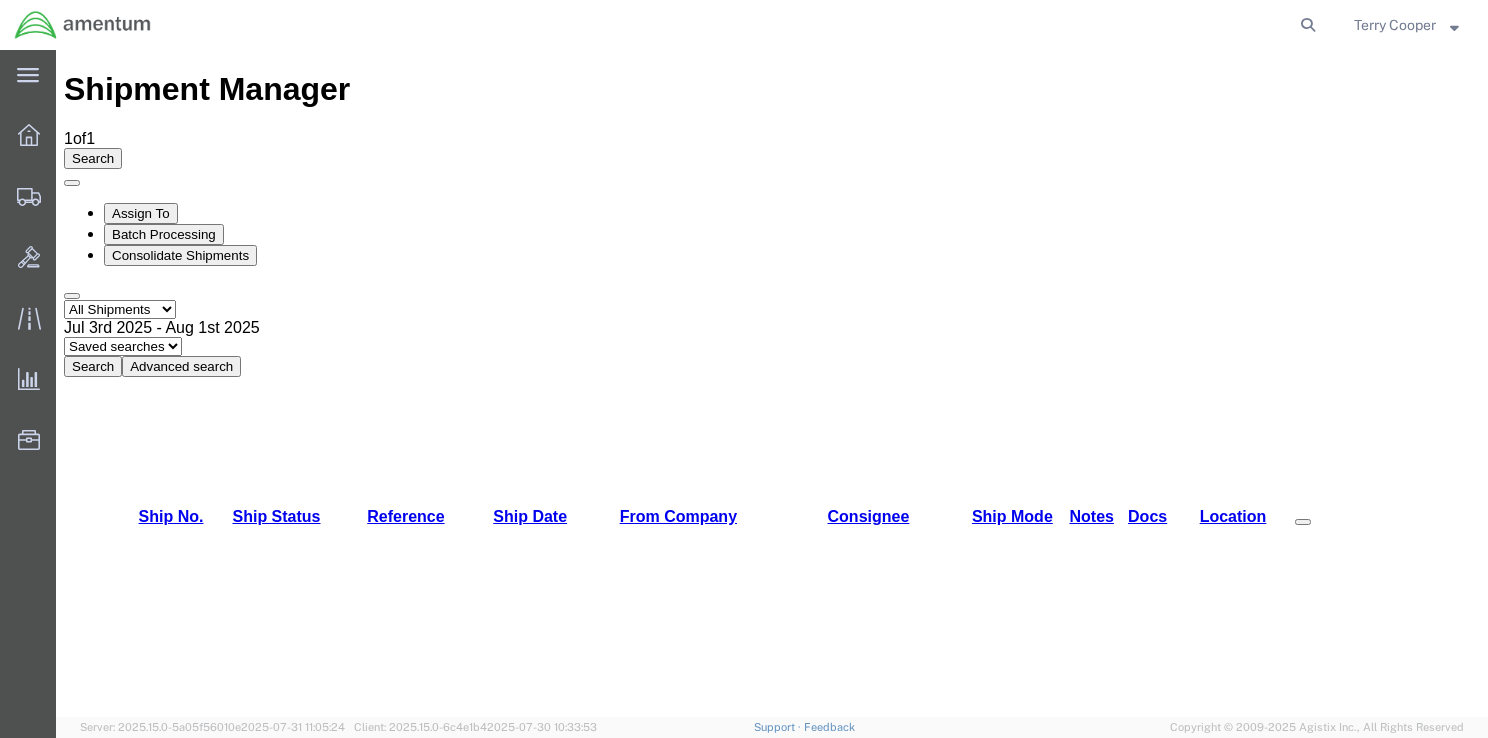 click on "56368768" at bounding box center [159, 1084] 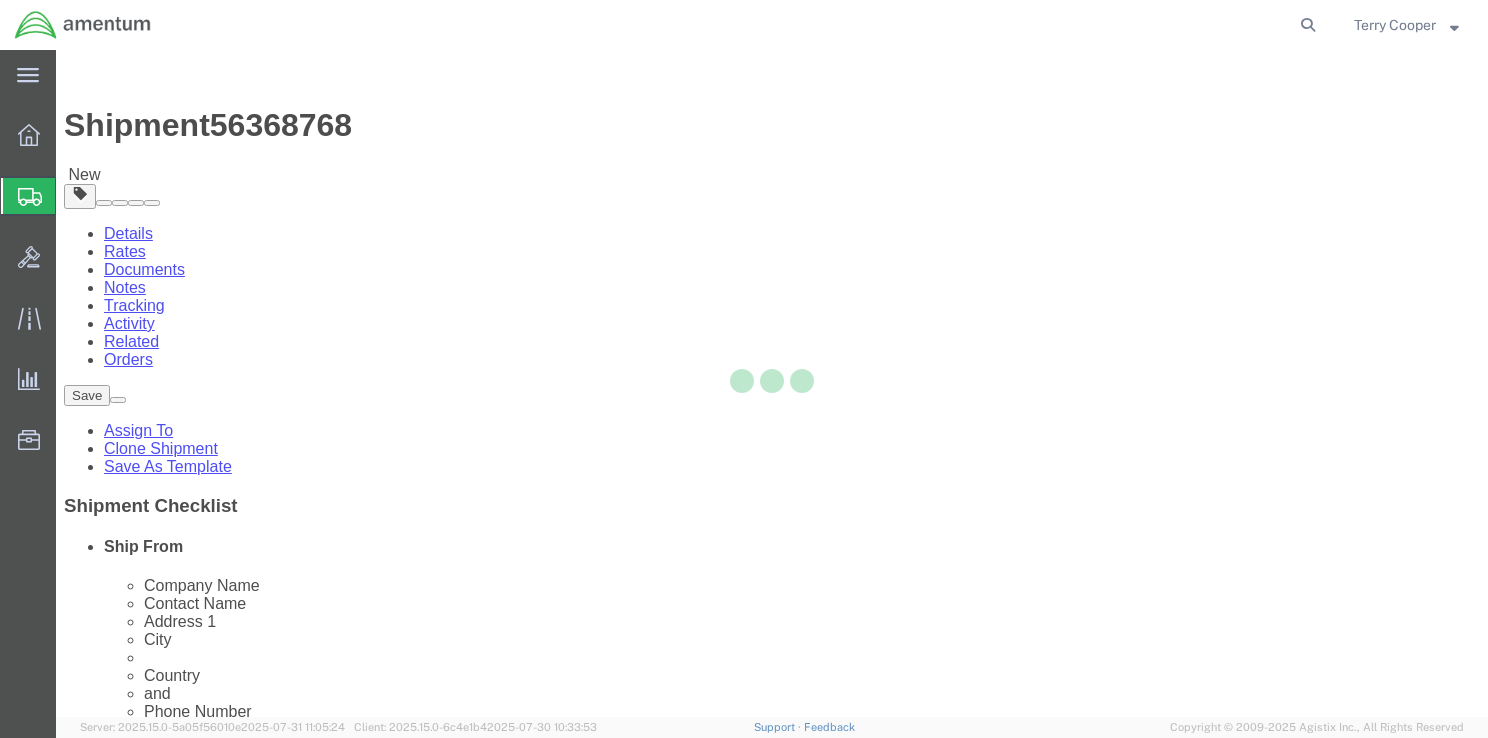select on "42679" 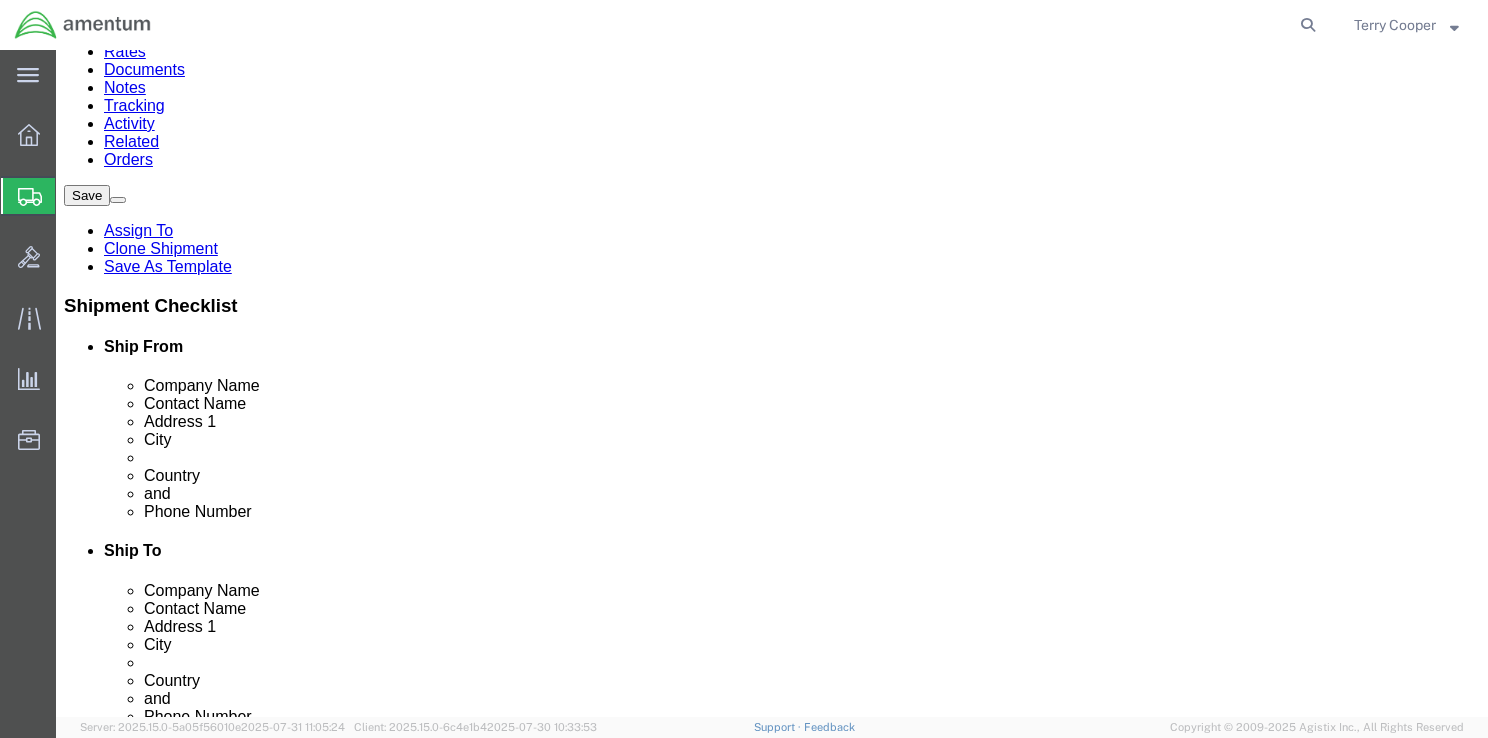 scroll, scrollTop: 500, scrollLeft: 0, axis: vertical 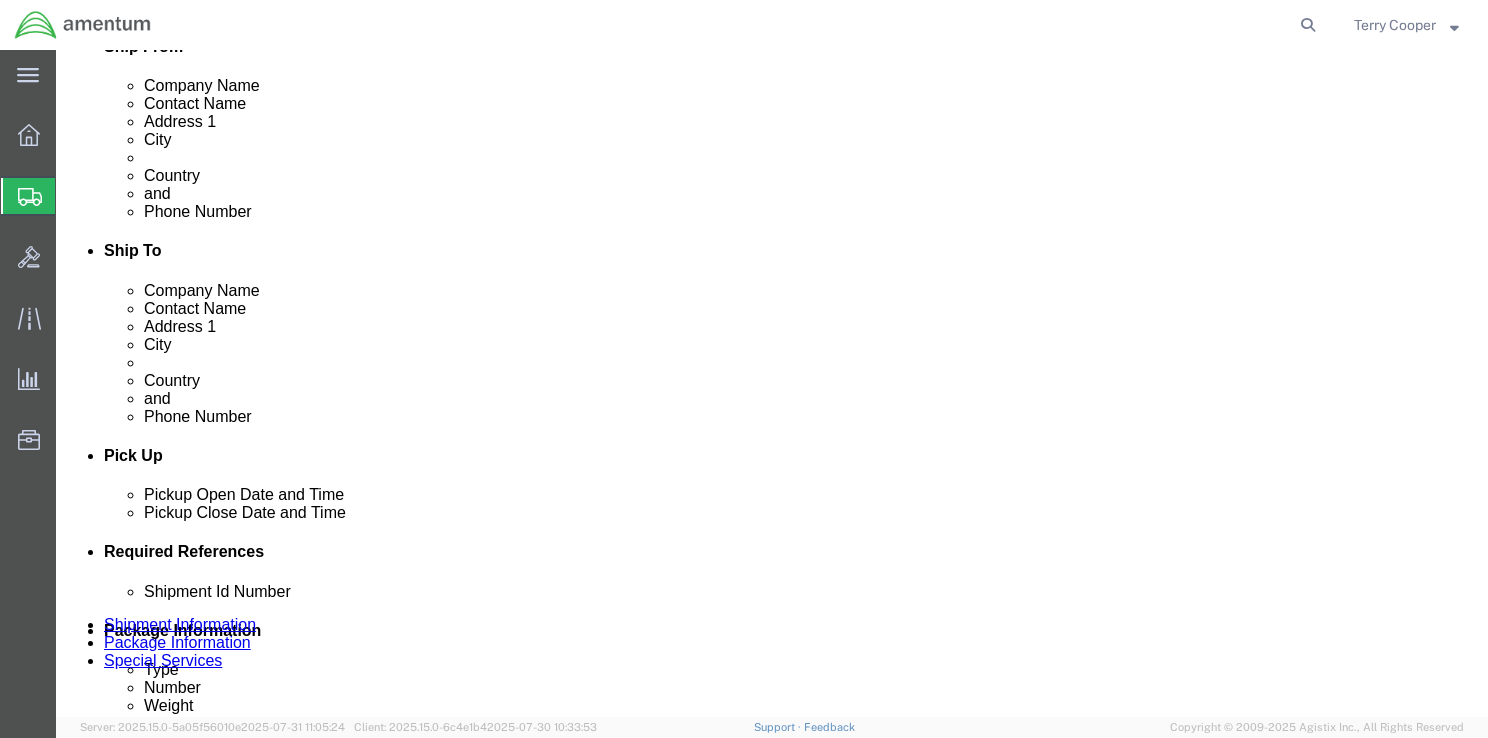 click on "ADDITIONAL INFORMATION" 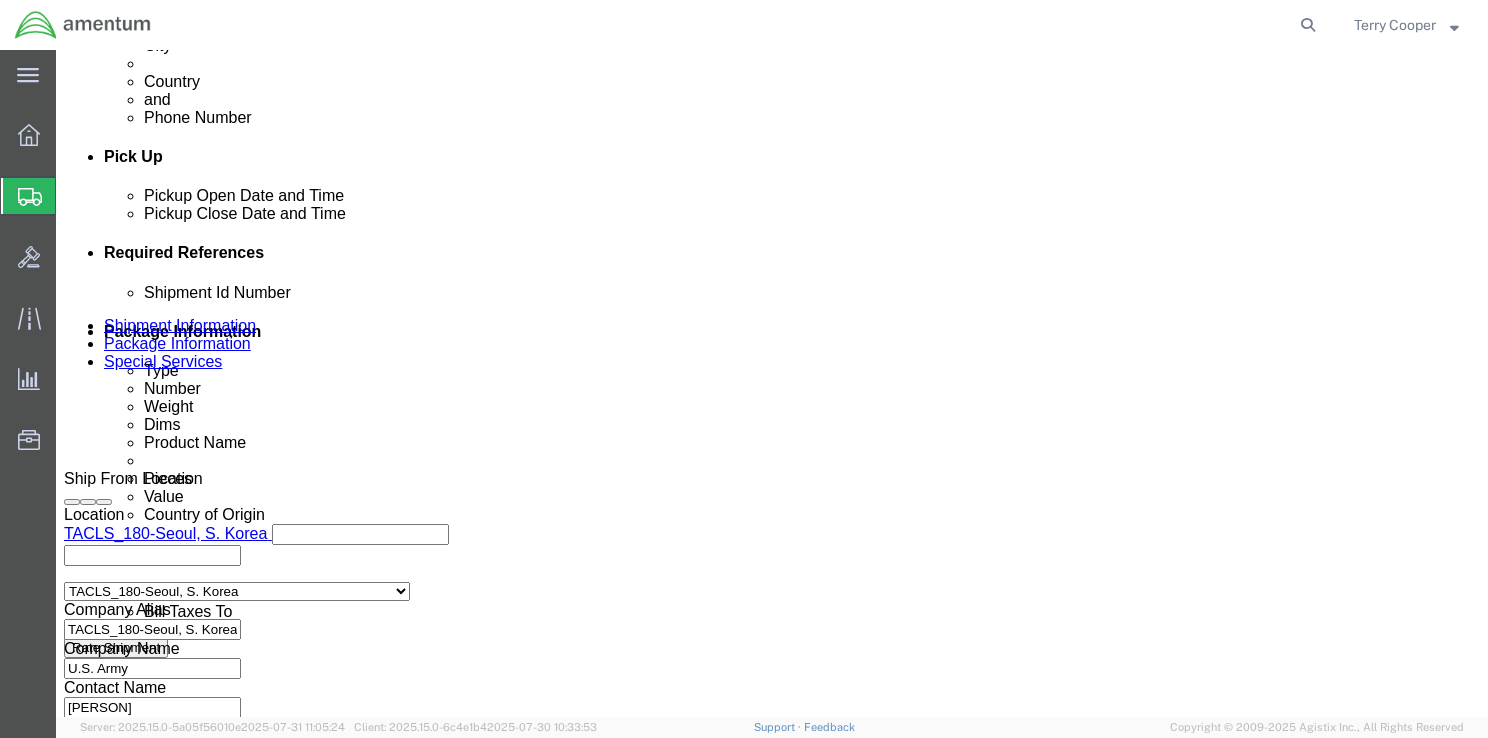 scroll, scrollTop: 800, scrollLeft: 0, axis: vertical 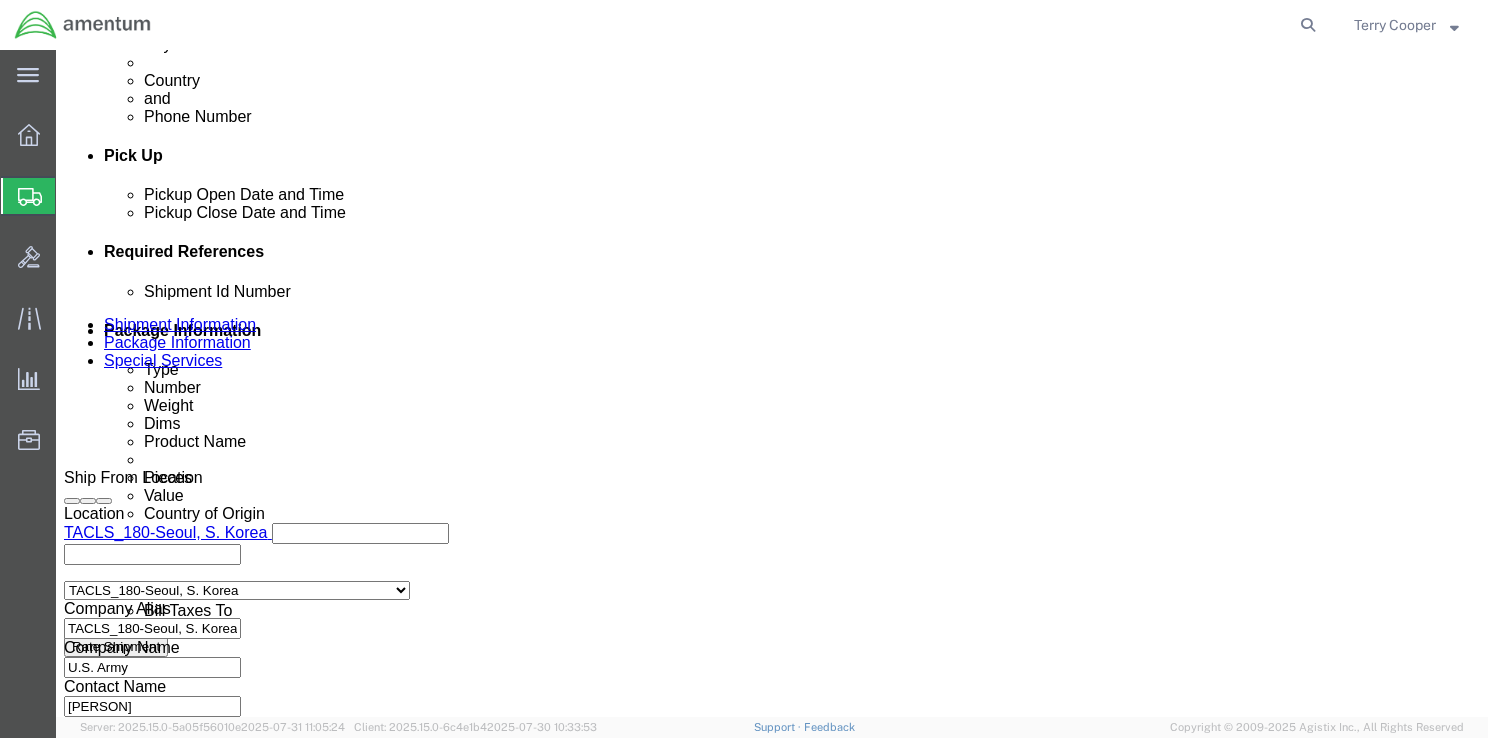 click on "Pickup Date:
Pickup Start Date Pickup Start Time Pickup Open Date and Time [DATE] [TIME] Pickup Close Date Pickup Close Time
Pickup Close Date and Time
[DATE] [TIME]" 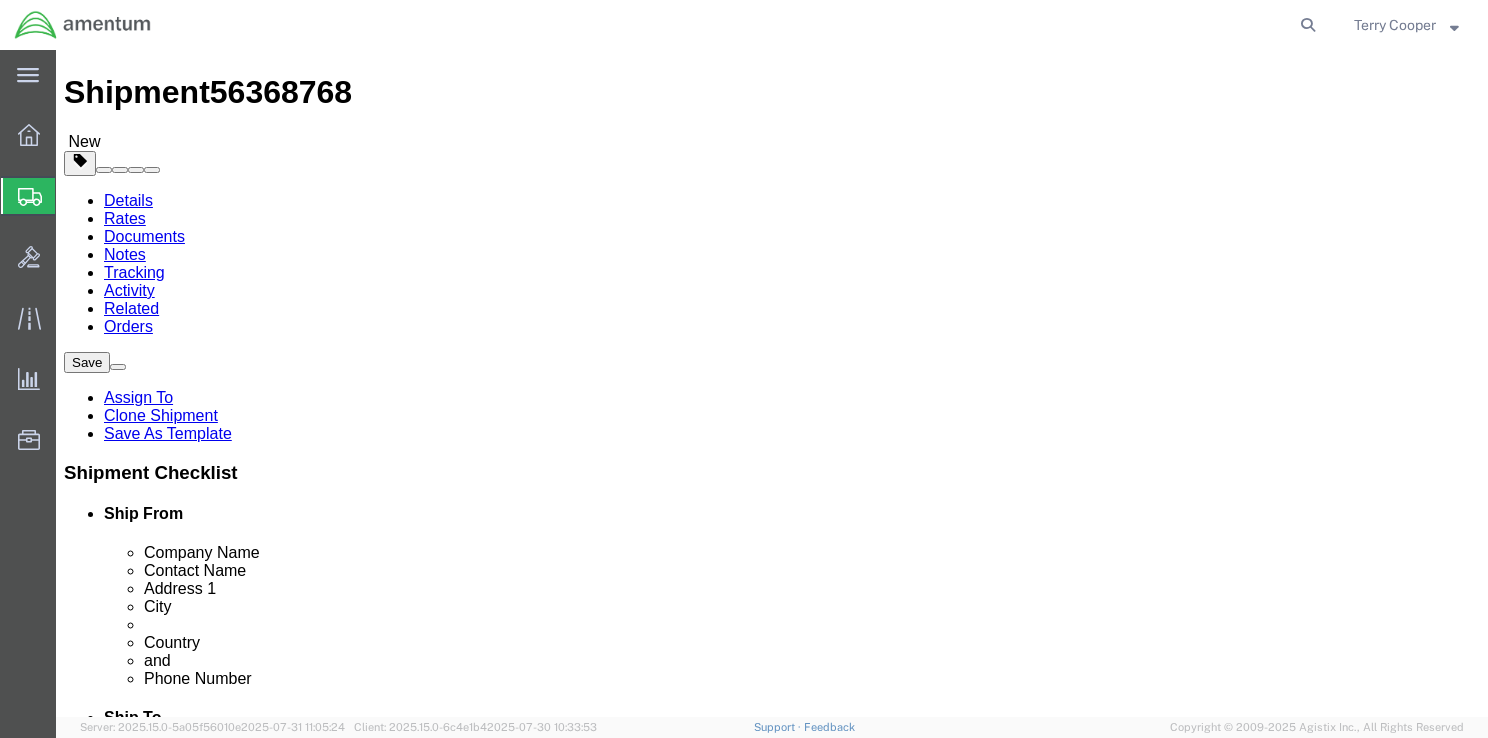 scroll, scrollTop: 0, scrollLeft: 0, axis: both 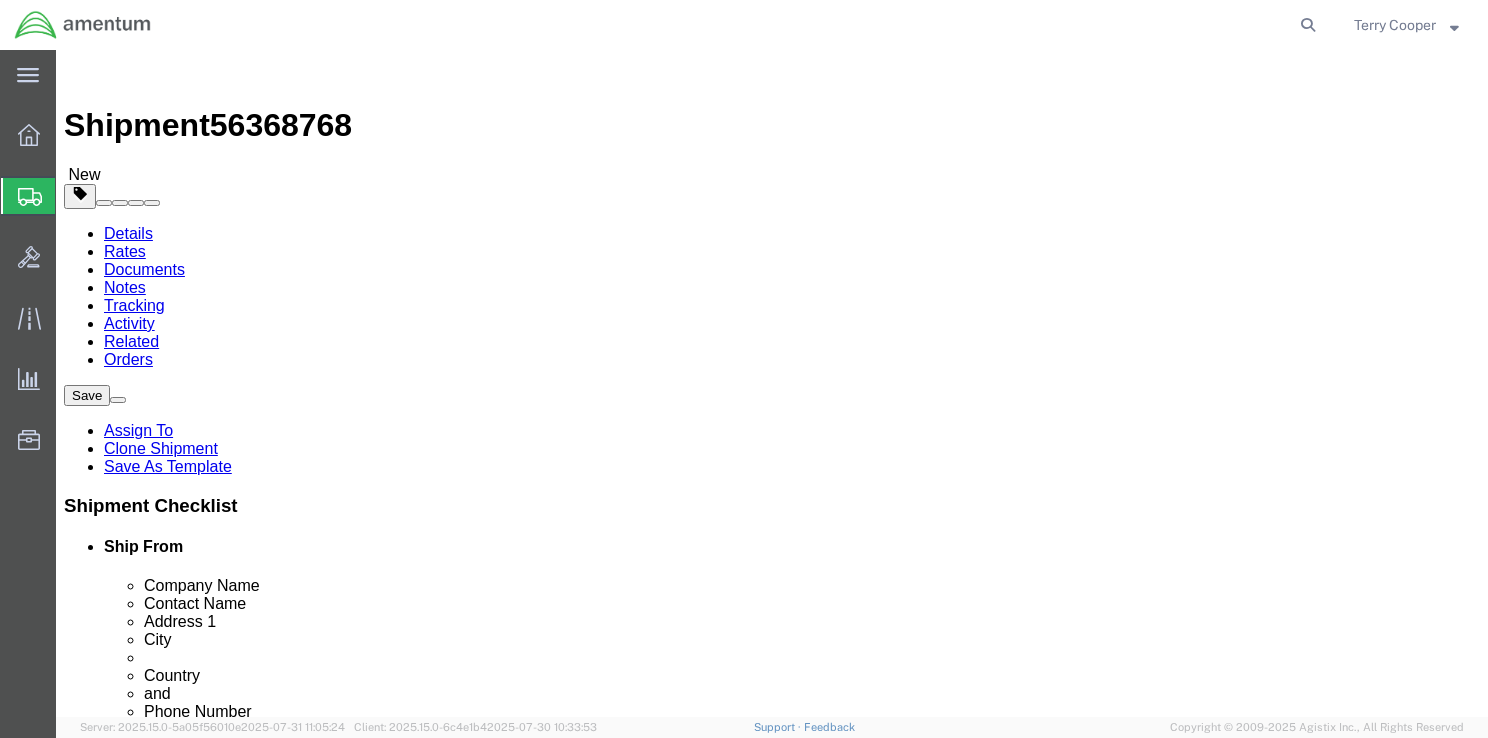 drag, startPoint x: 301, startPoint y: 417, endPoint x: 200, endPoint y: 424, distance: 101.24229 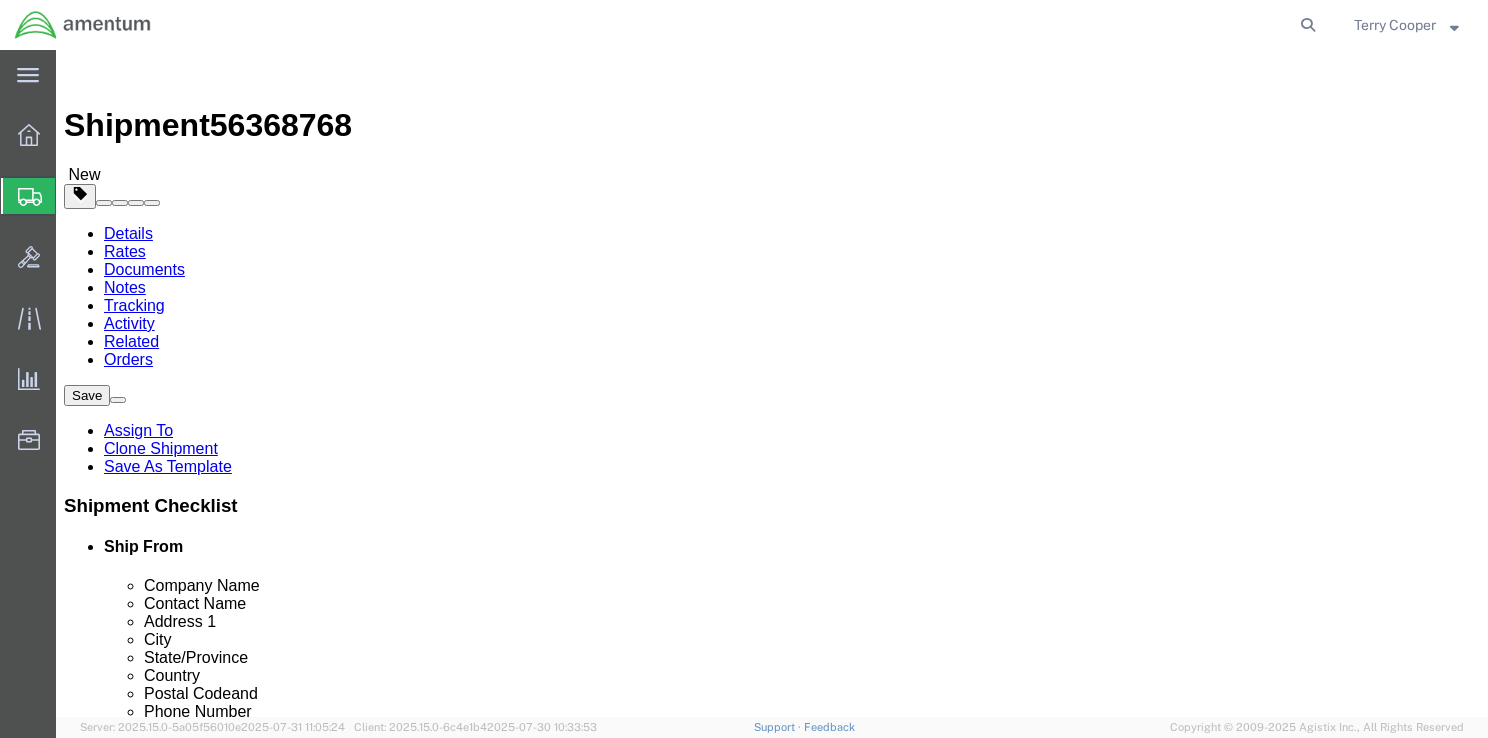 drag, startPoint x: 371, startPoint y: 420, endPoint x: 175, endPoint y: 412, distance: 196.1632 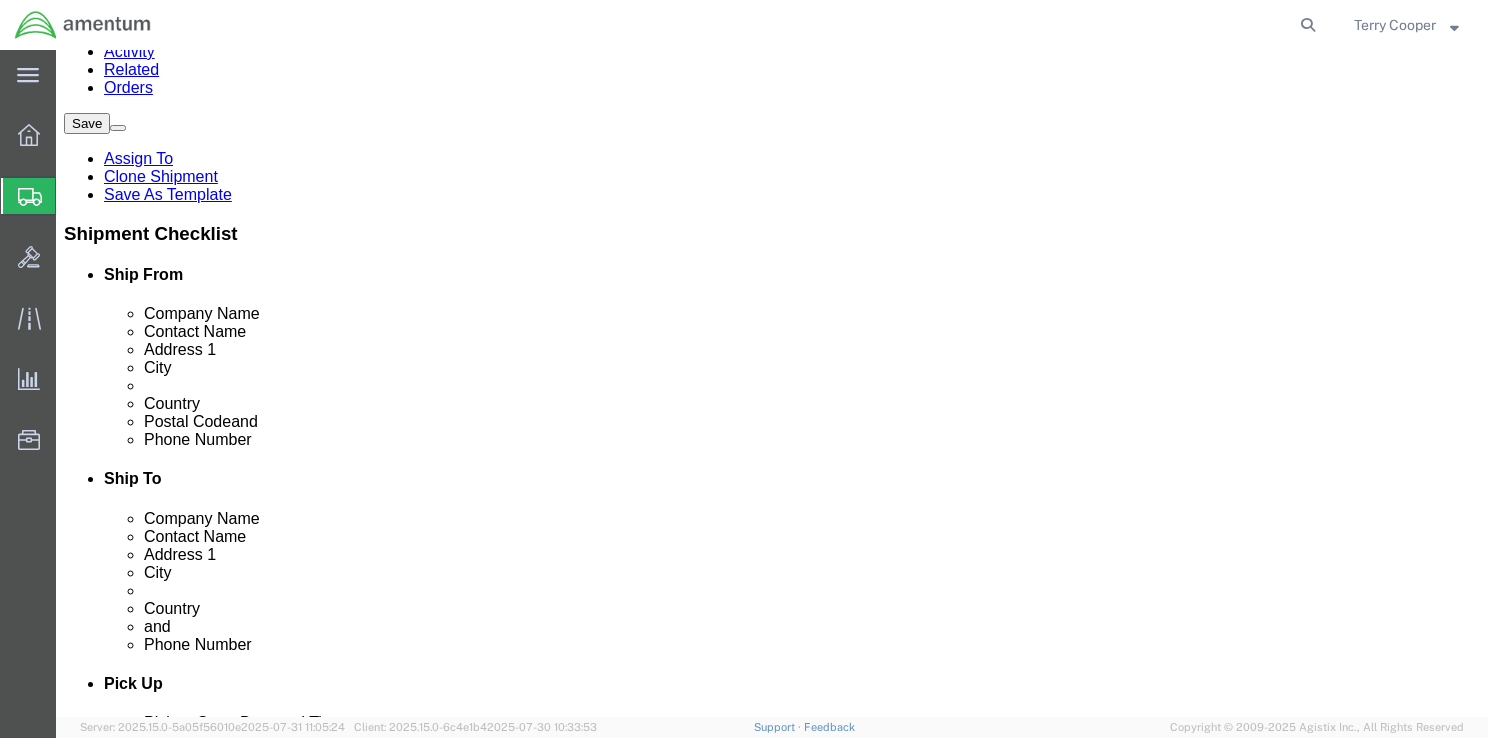 scroll, scrollTop: 400, scrollLeft: 0, axis: vertical 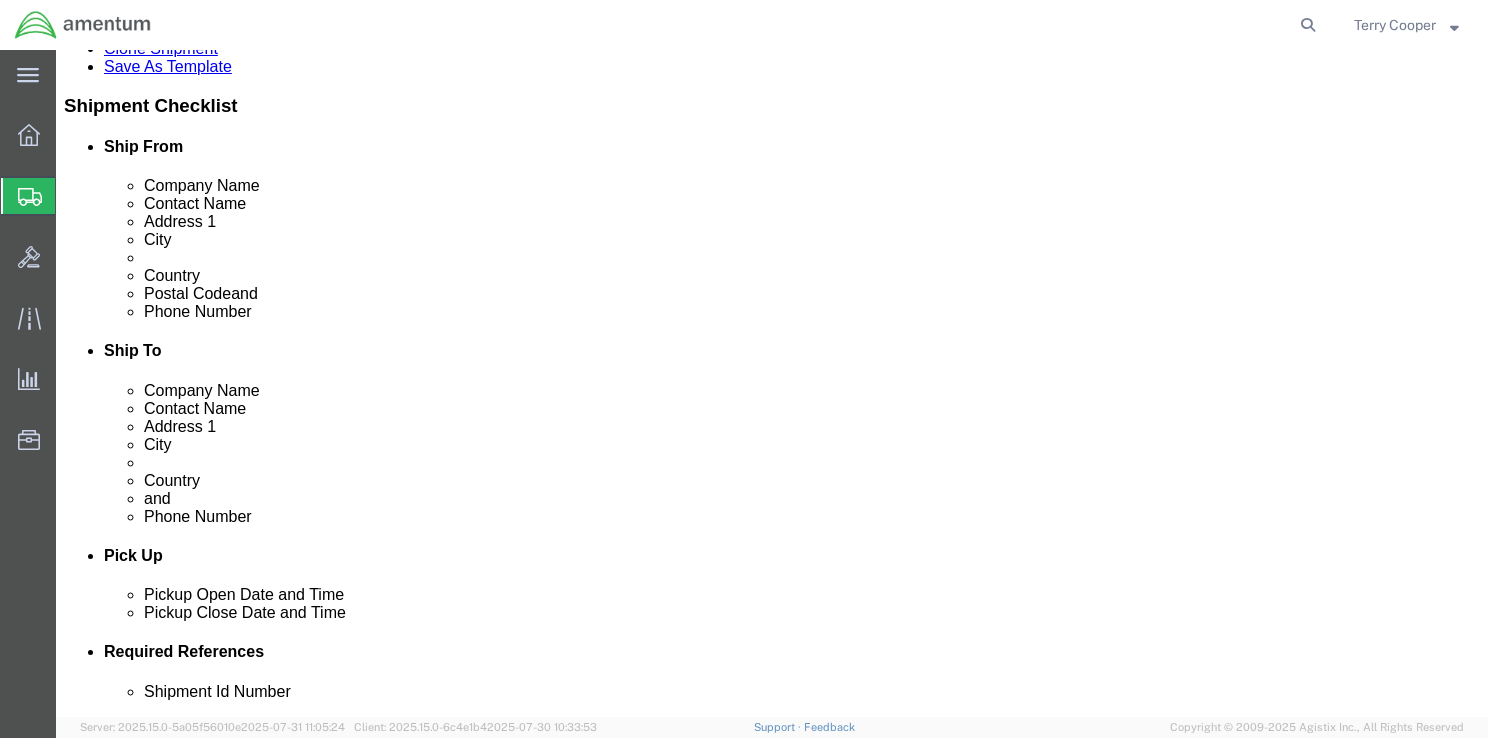 type on "Terry Cooper" 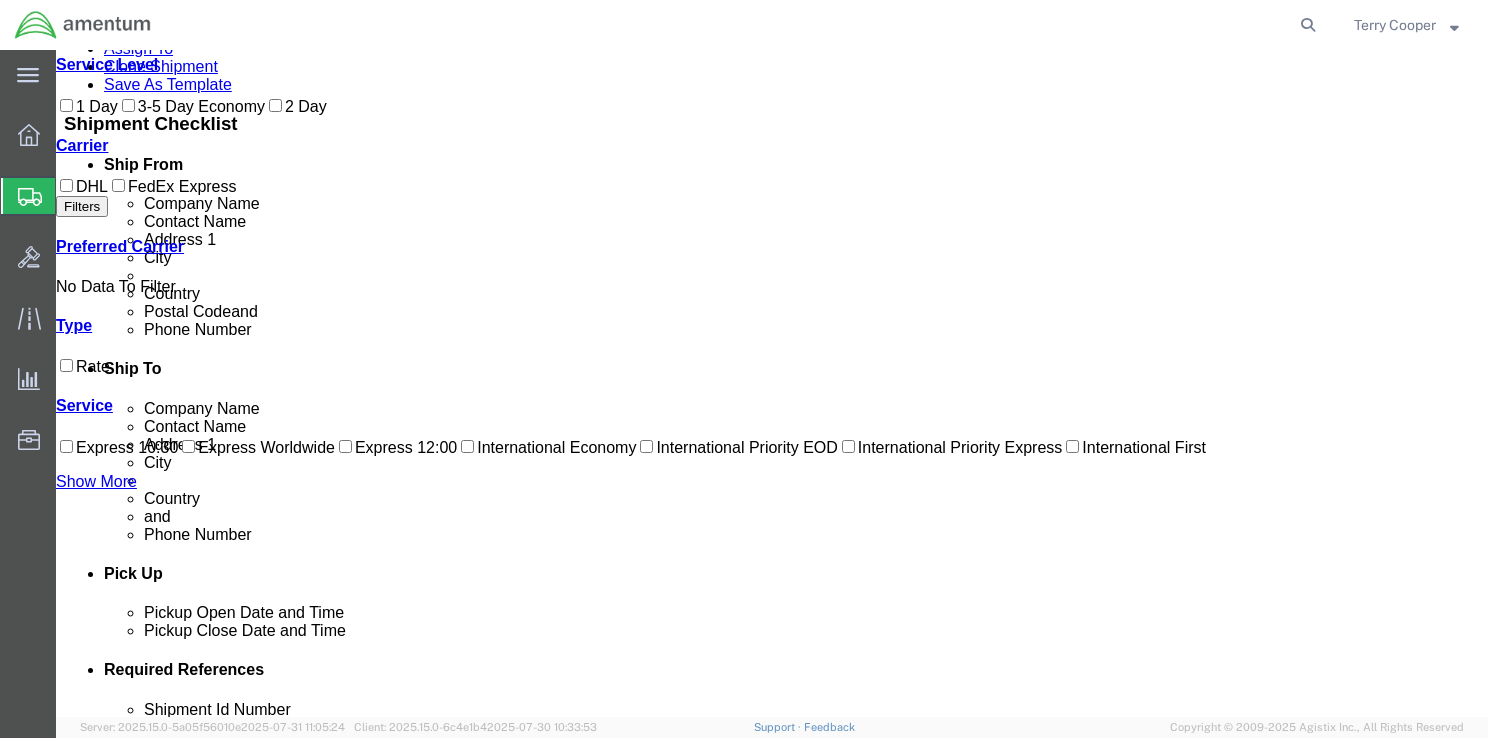 scroll, scrollTop: 42, scrollLeft: 0, axis: vertical 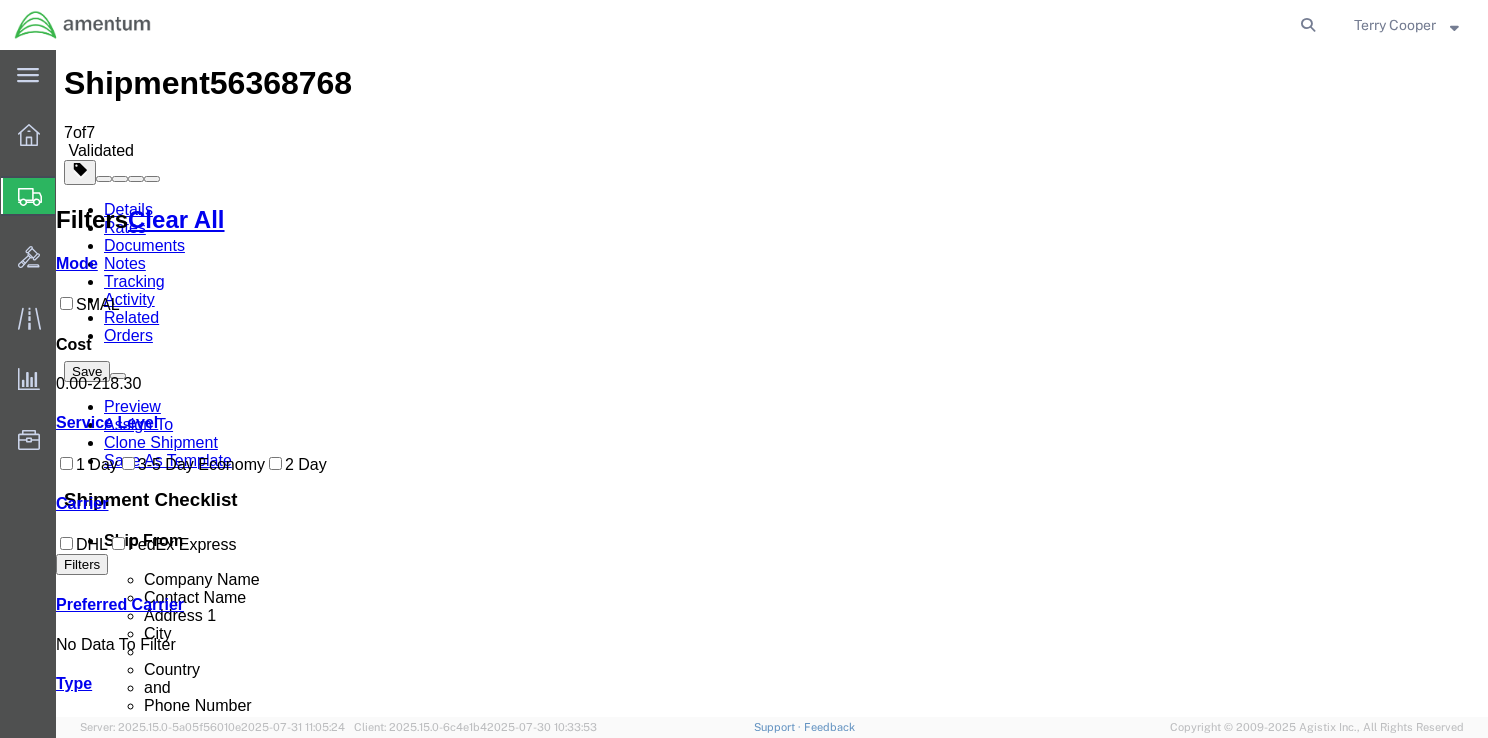 click on "Book" at bounding box center [1150, 1747] 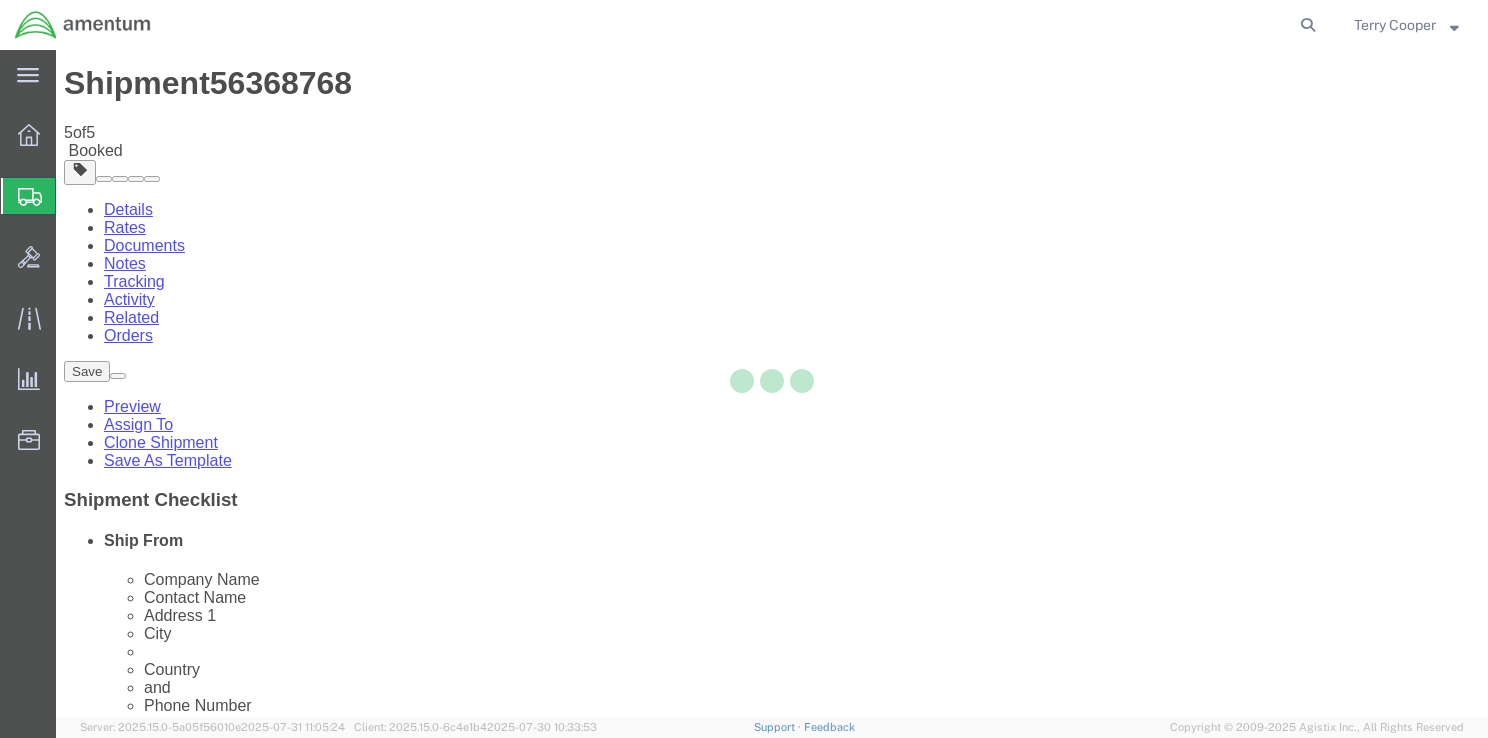 scroll, scrollTop: 0, scrollLeft: 0, axis: both 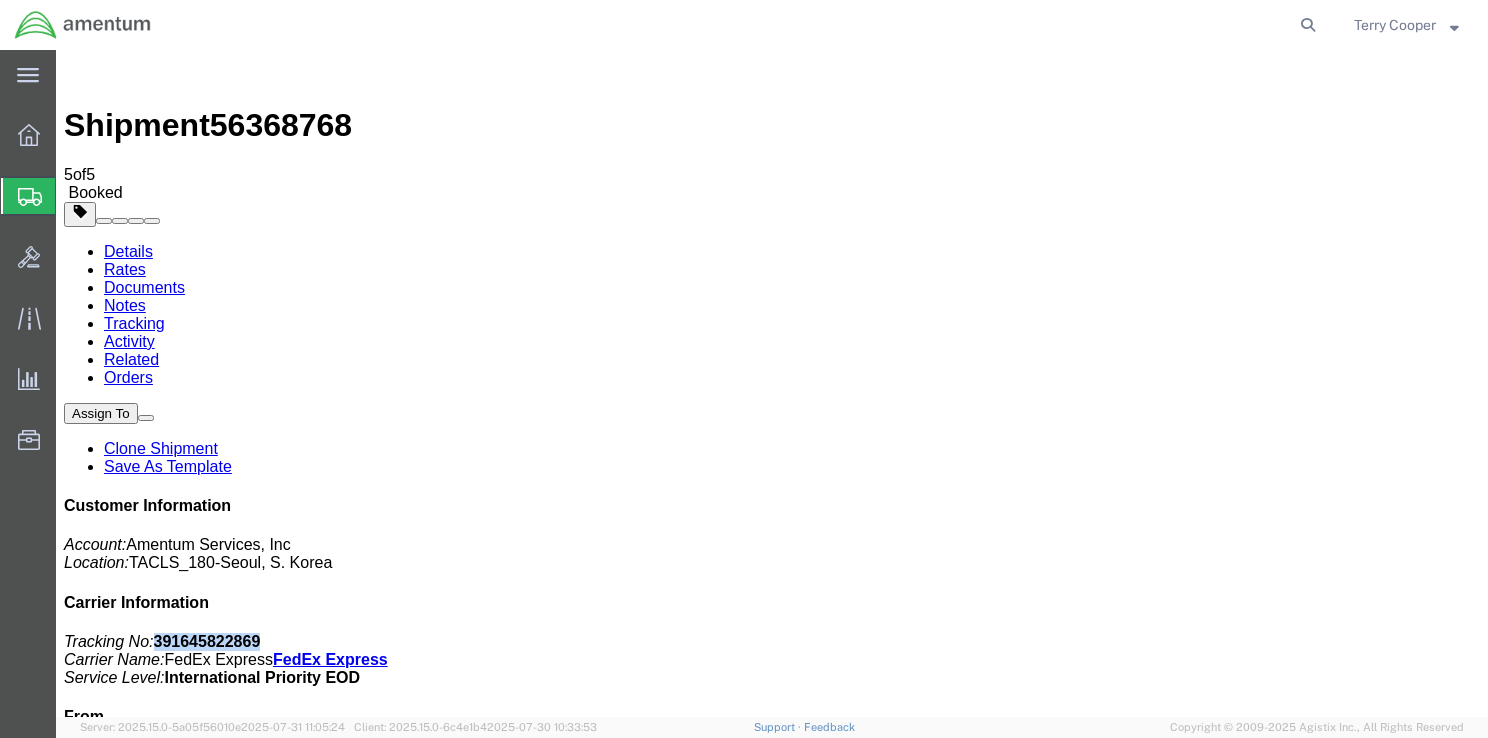 drag, startPoint x: 1208, startPoint y: 310, endPoint x: 1300, endPoint y: 311, distance: 92.00543 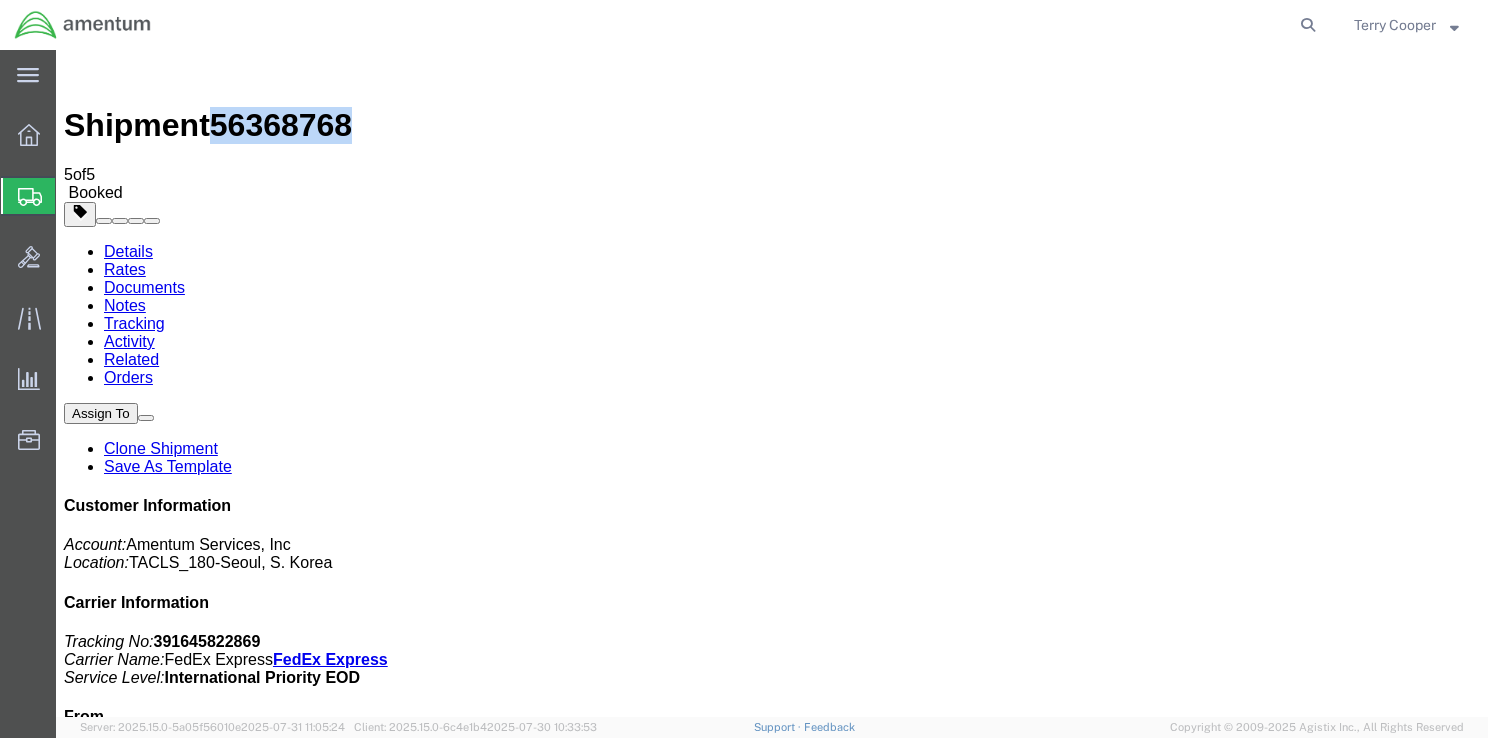 drag, startPoint x: 324, startPoint y: 75, endPoint x: 228, endPoint y: 81, distance: 96.18732 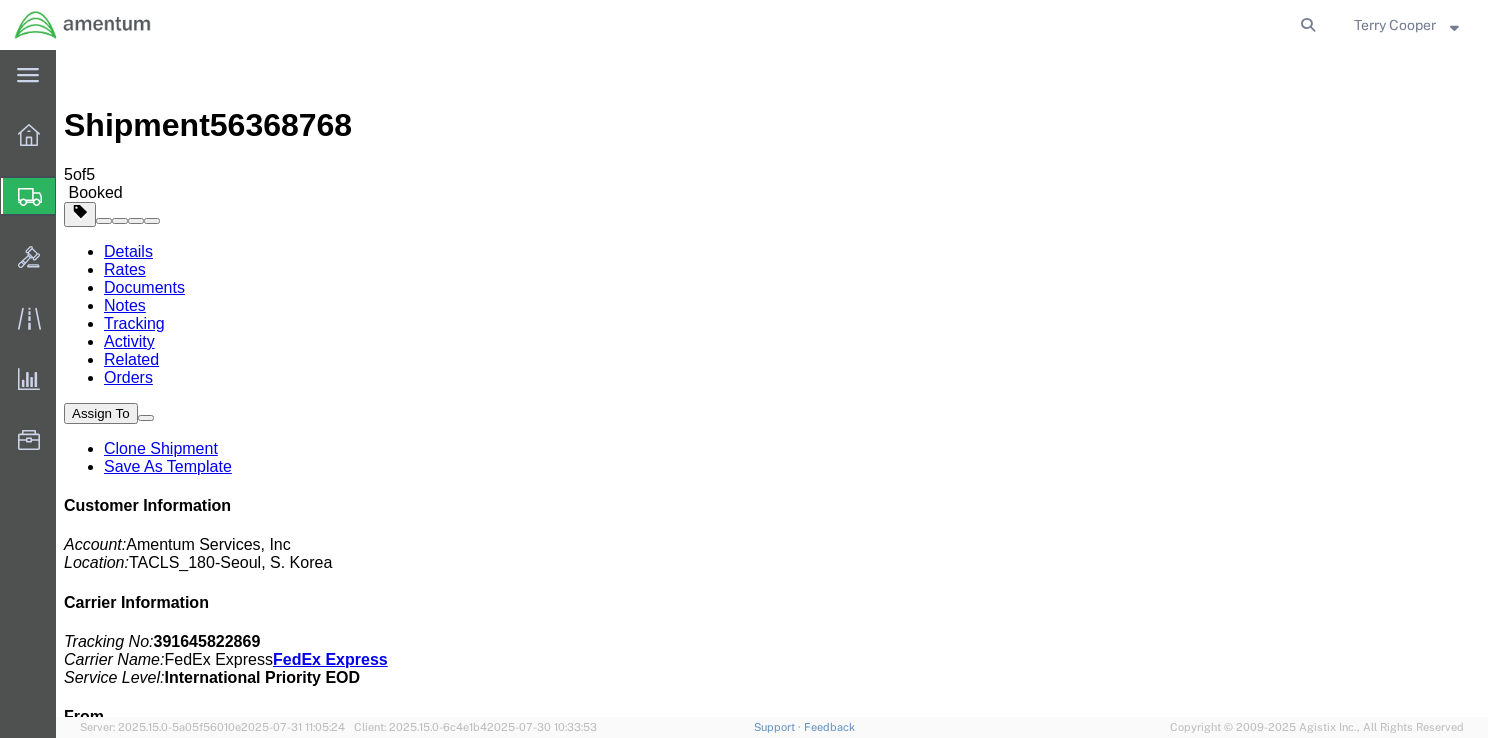 drag, startPoint x: 252, startPoint y: 429, endPoint x: 120, endPoint y: 430, distance: 132.00378 